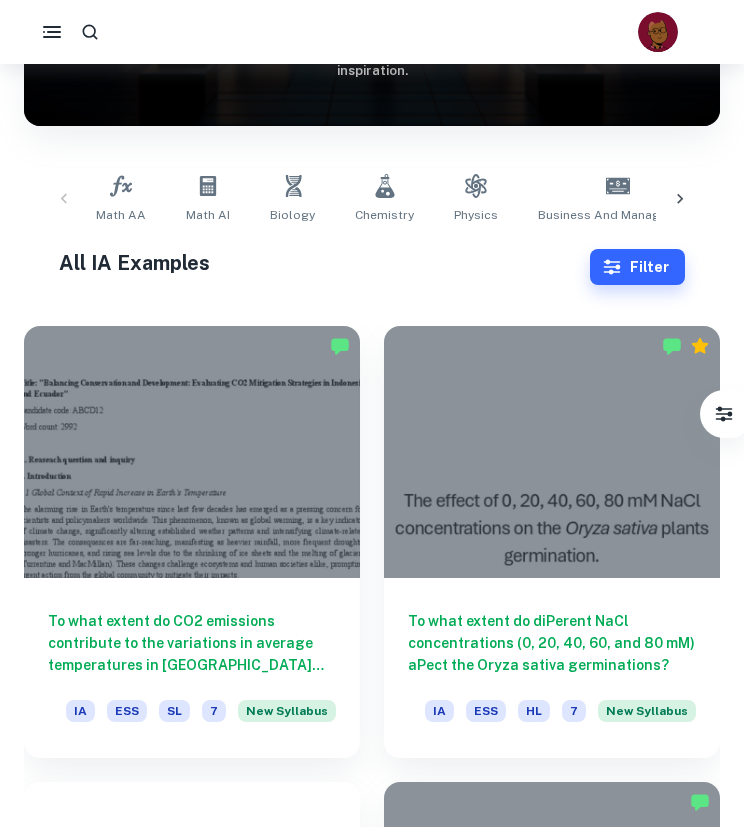 scroll, scrollTop: 0, scrollLeft: 0, axis: both 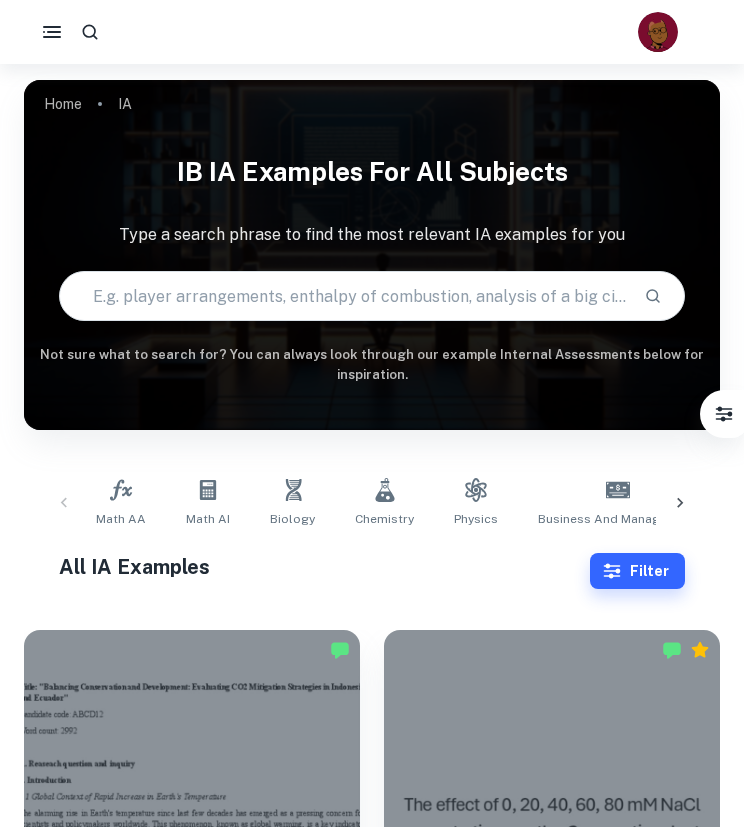 click at bounding box center (344, 296) 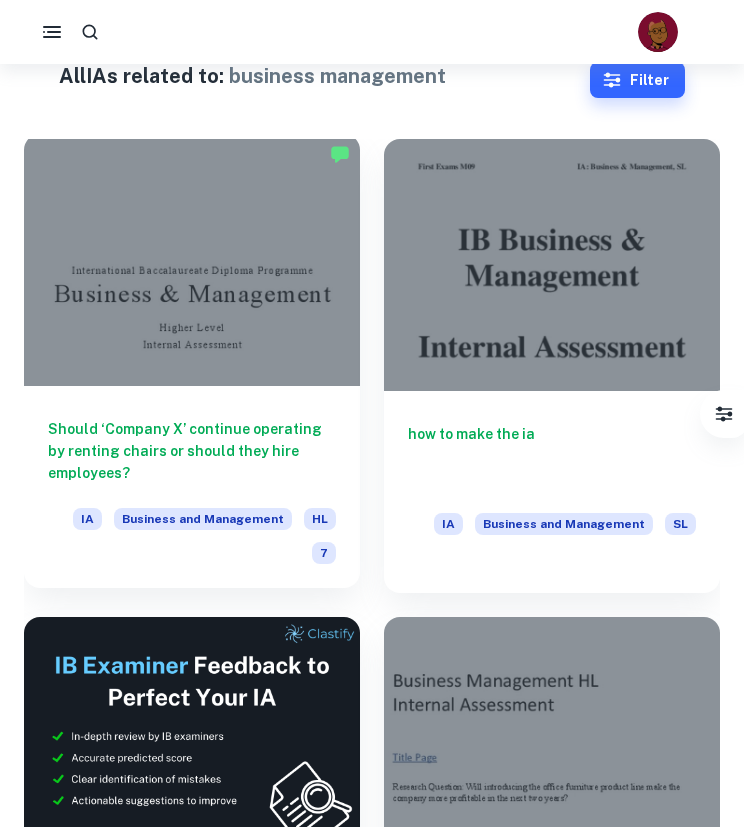 scroll, scrollTop: 0, scrollLeft: 0, axis: both 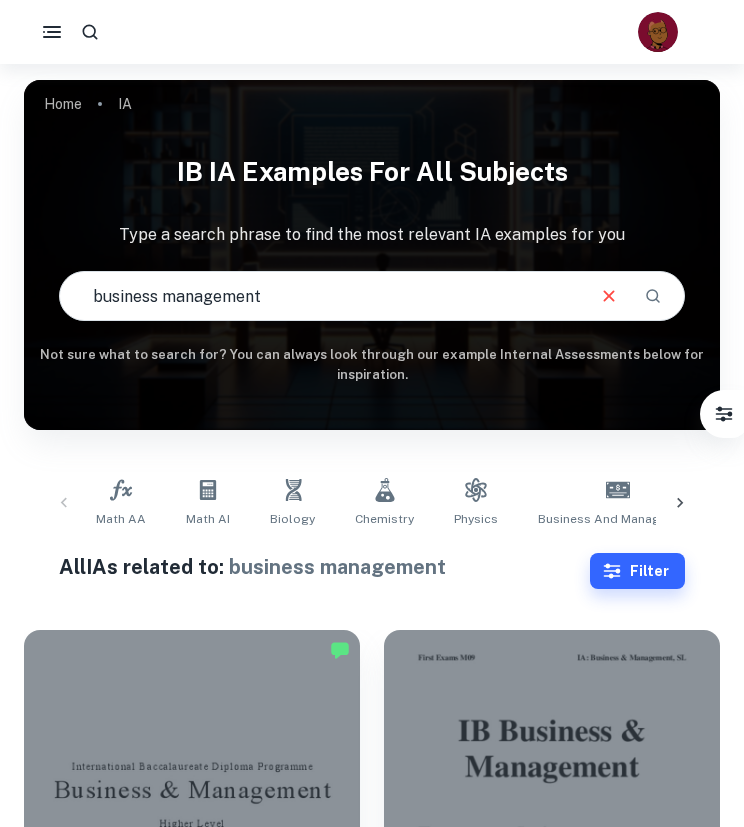 click on "business management" at bounding box center [321, 296] 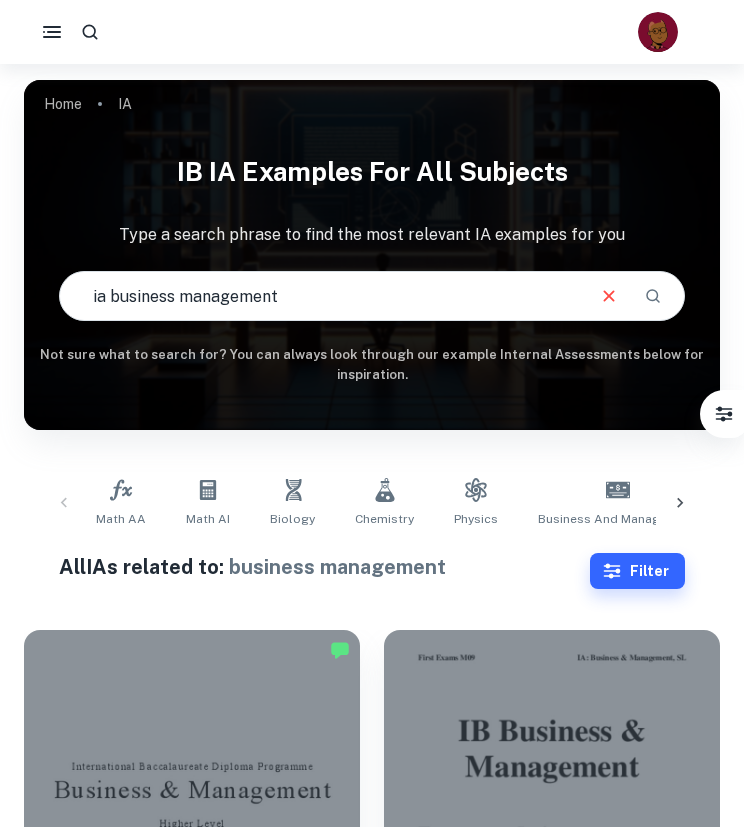 type on "ia business management" 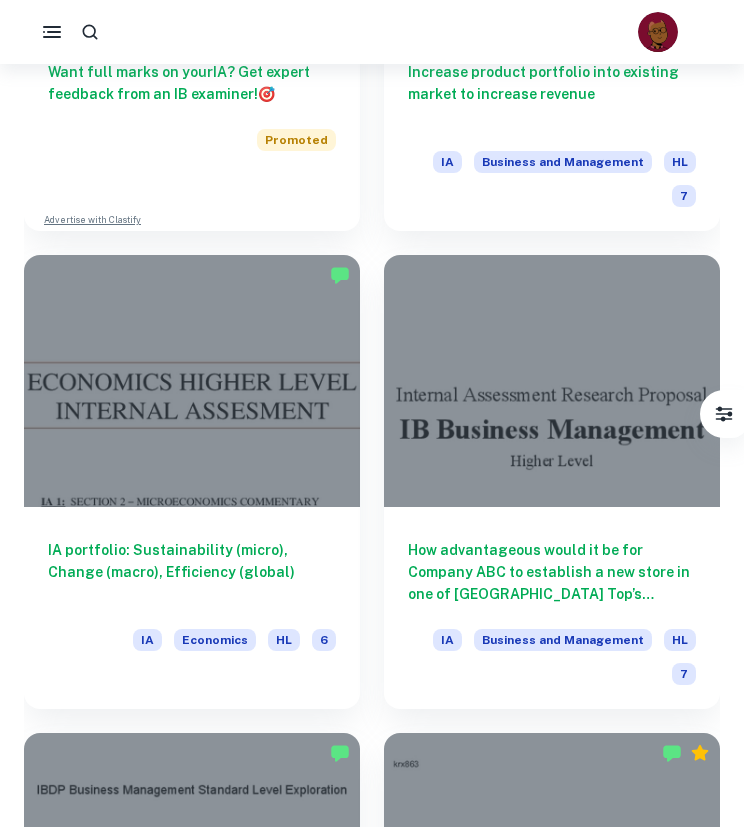 scroll, scrollTop: 1348, scrollLeft: 0, axis: vertical 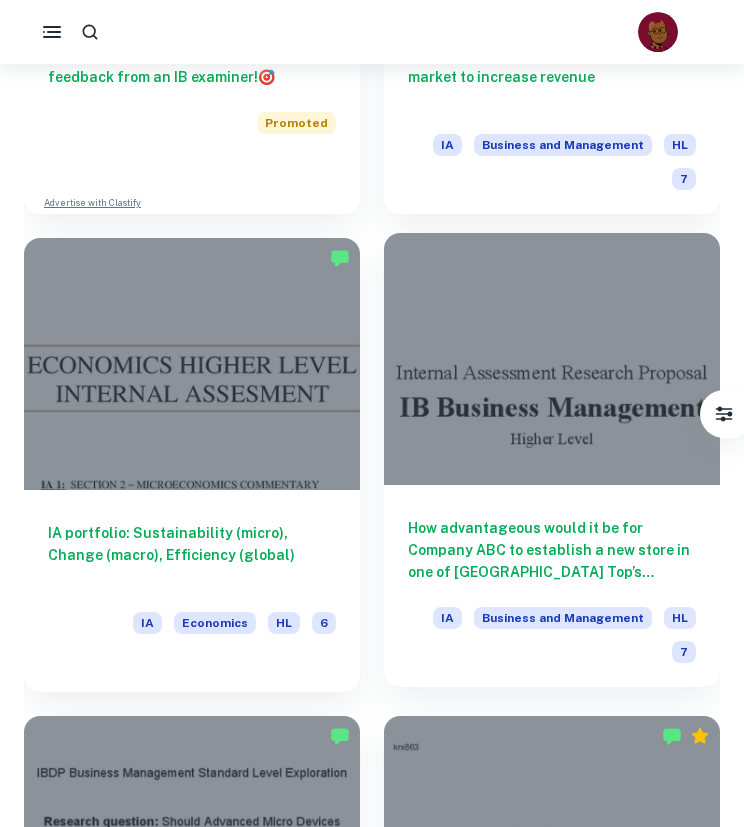 click on "How advantageous would it be for Company ABC to establish a new store in one of [GEOGRAPHIC_DATA] Top’s districts in order to expand its customer base?" at bounding box center [552, 550] 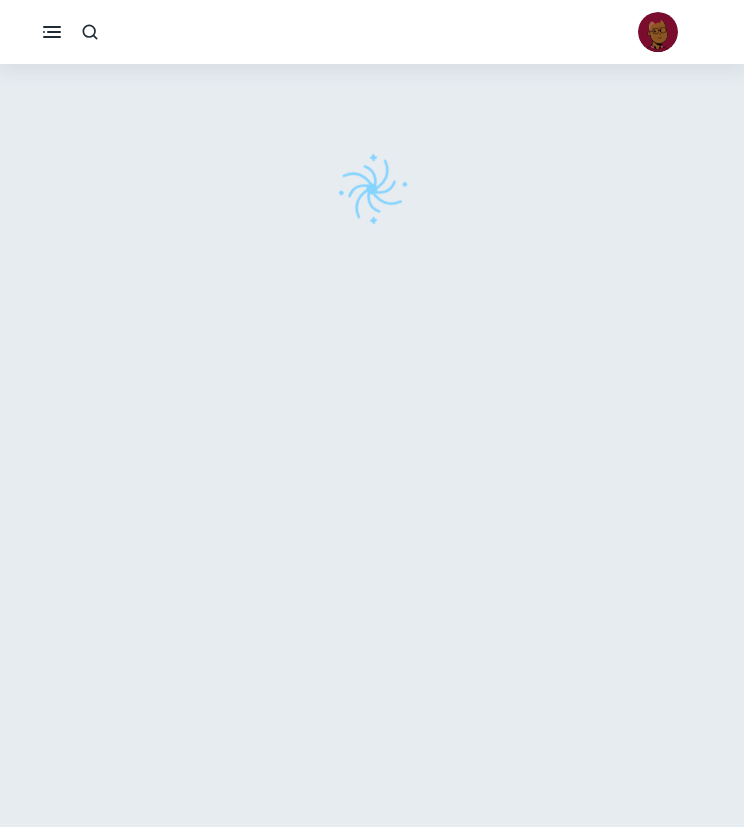 scroll, scrollTop: 64, scrollLeft: 0, axis: vertical 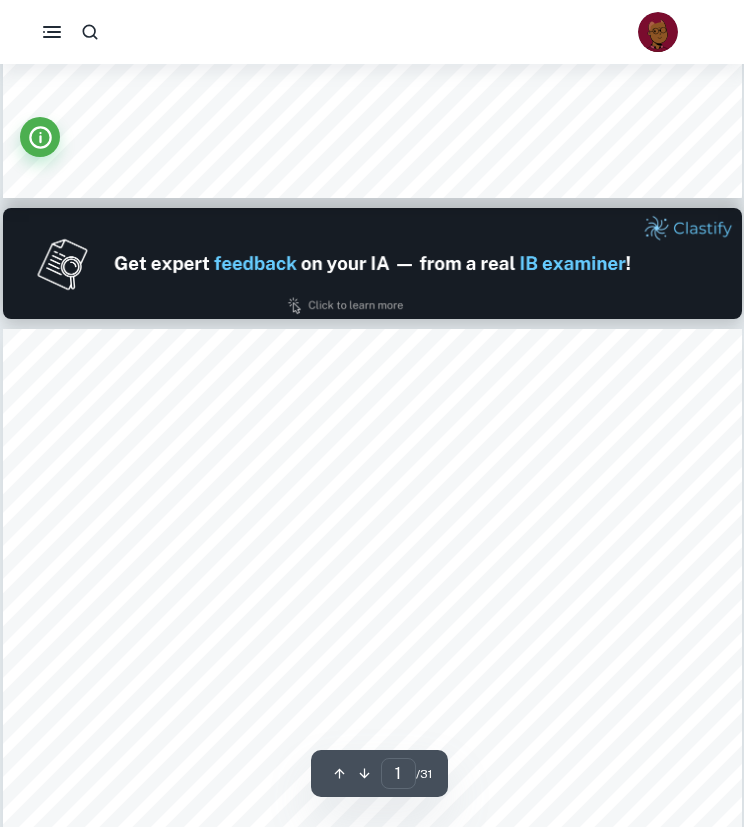 type on "2" 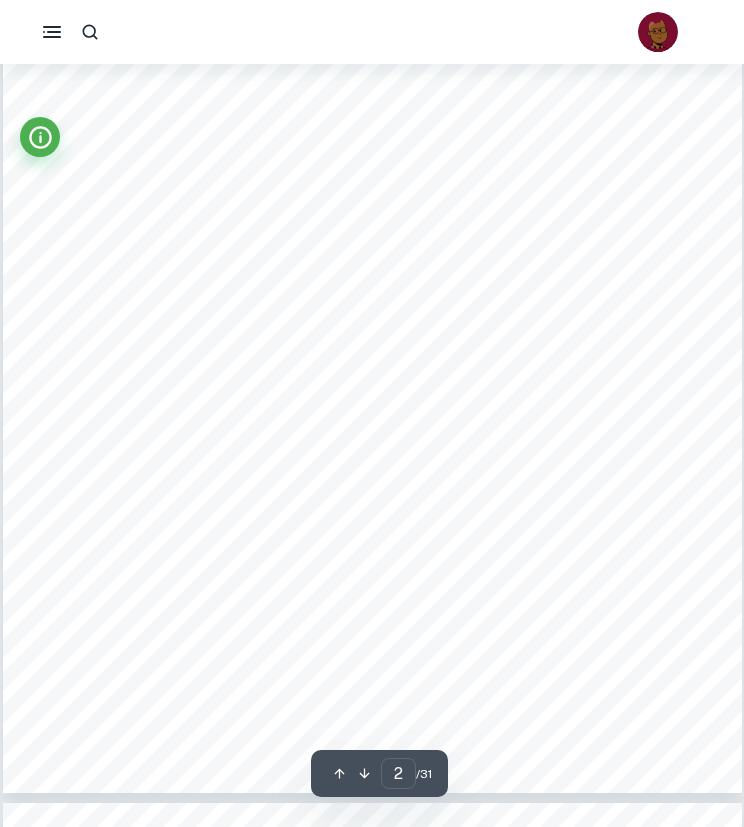 scroll, scrollTop: 1512, scrollLeft: 0, axis: vertical 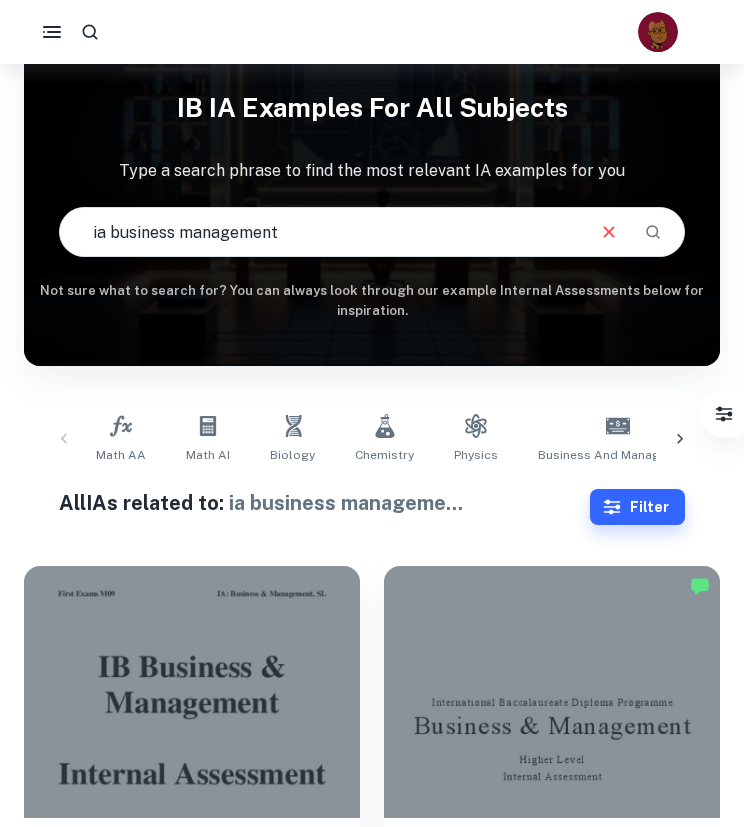 click on "ia business management" at bounding box center [321, 232] 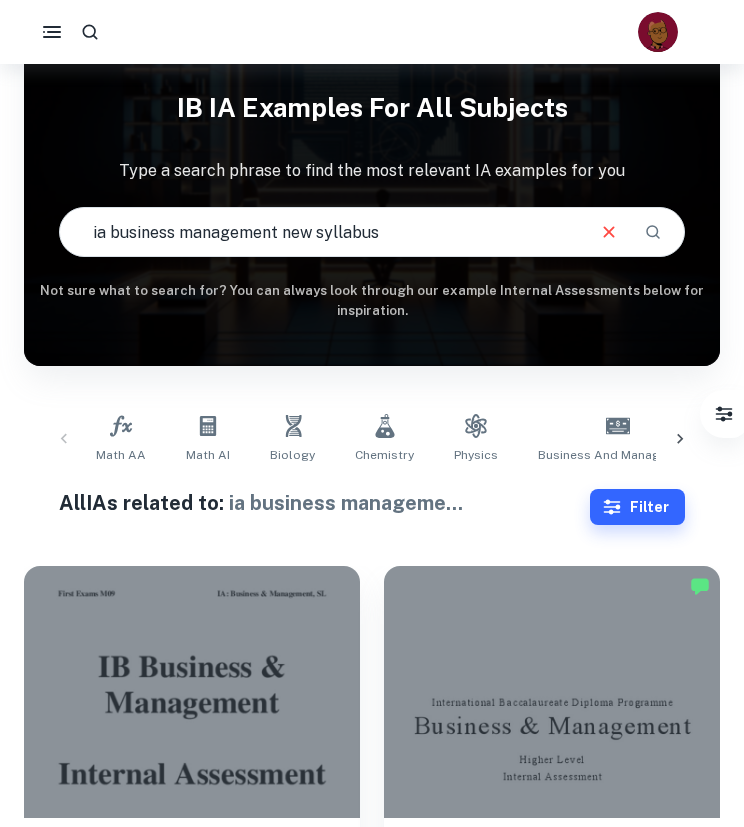 type on "ia business management new syllabus" 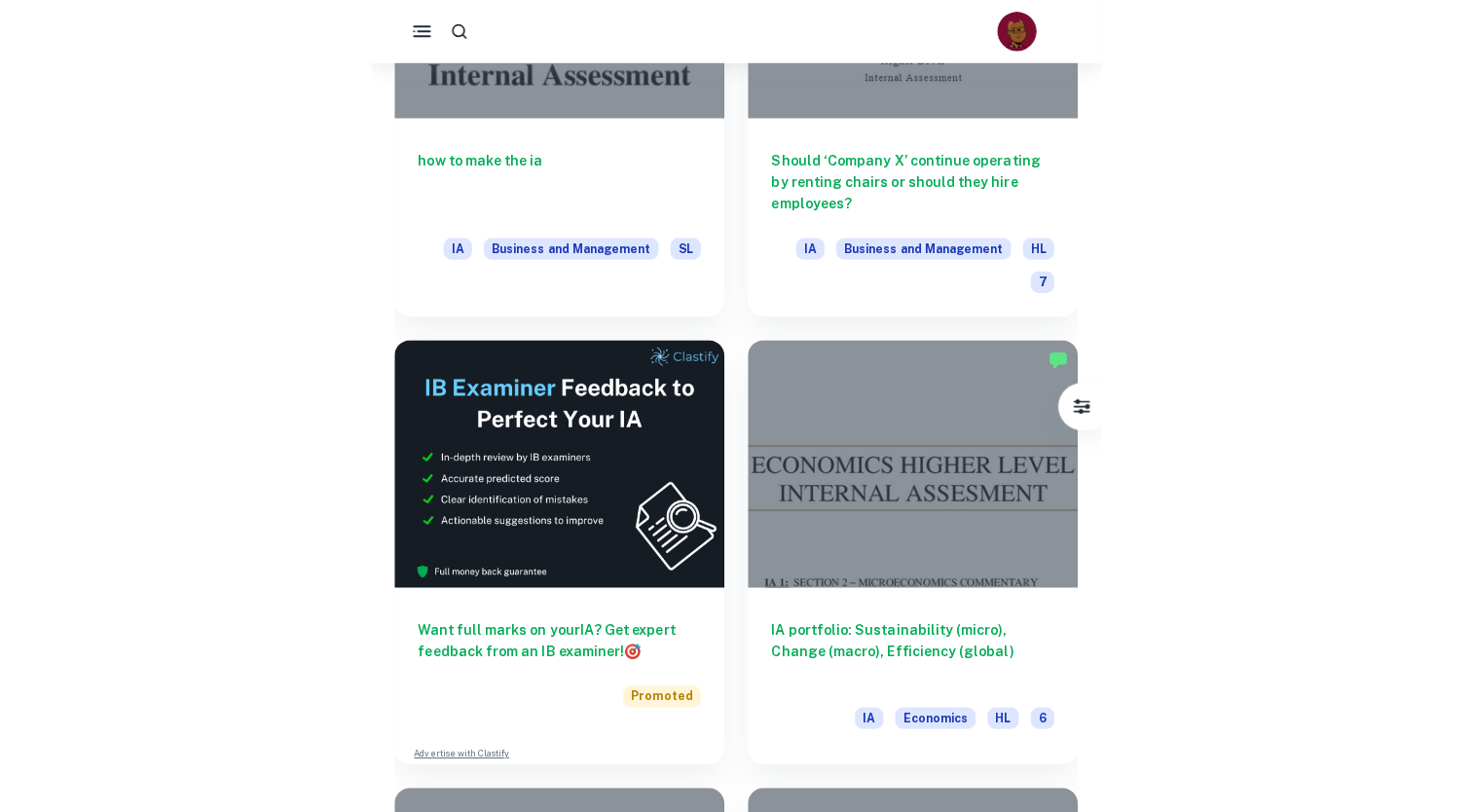 scroll, scrollTop: 0, scrollLeft: 0, axis: both 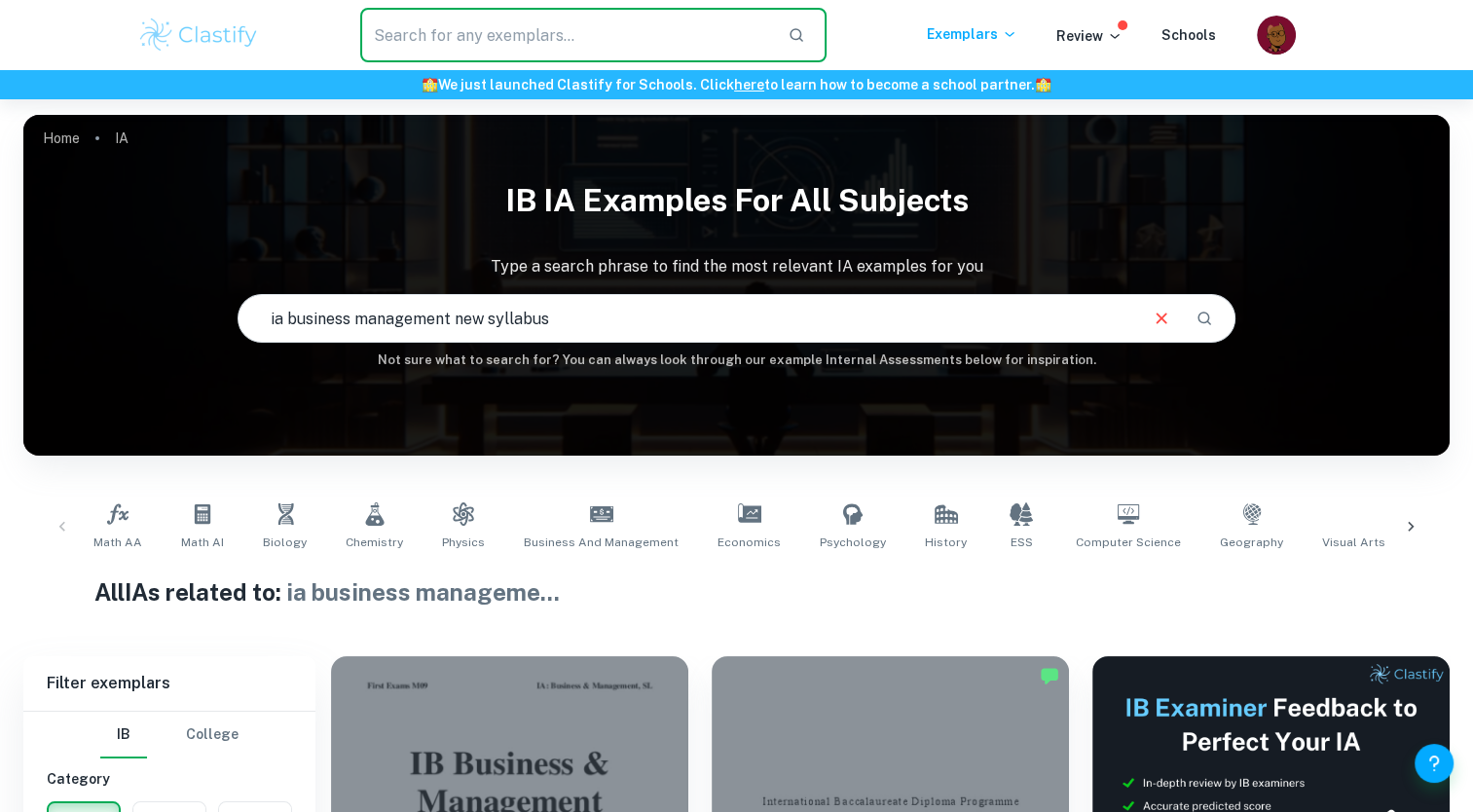 click at bounding box center (566, 35) 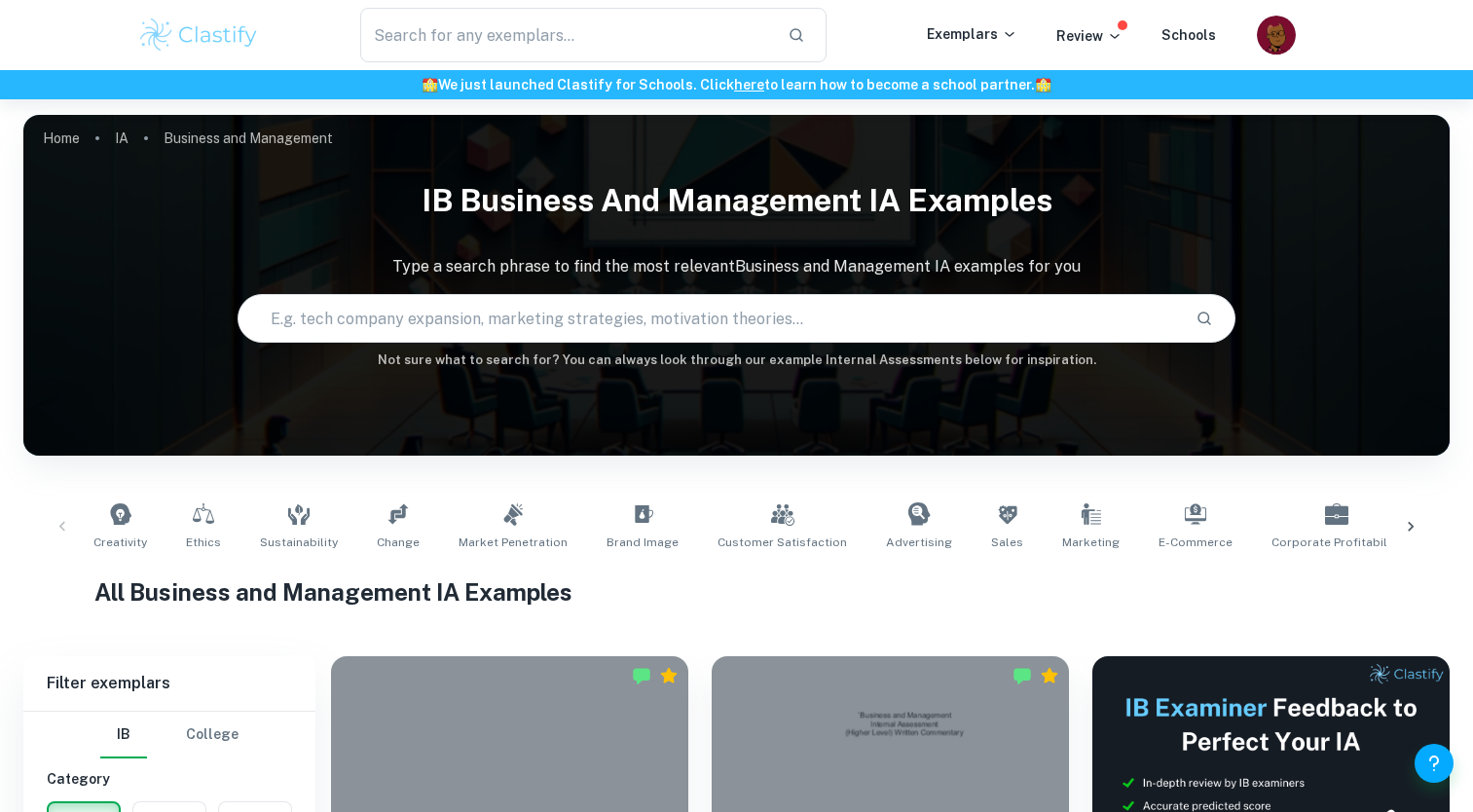 scroll, scrollTop: 408, scrollLeft: 0, axis: vertical 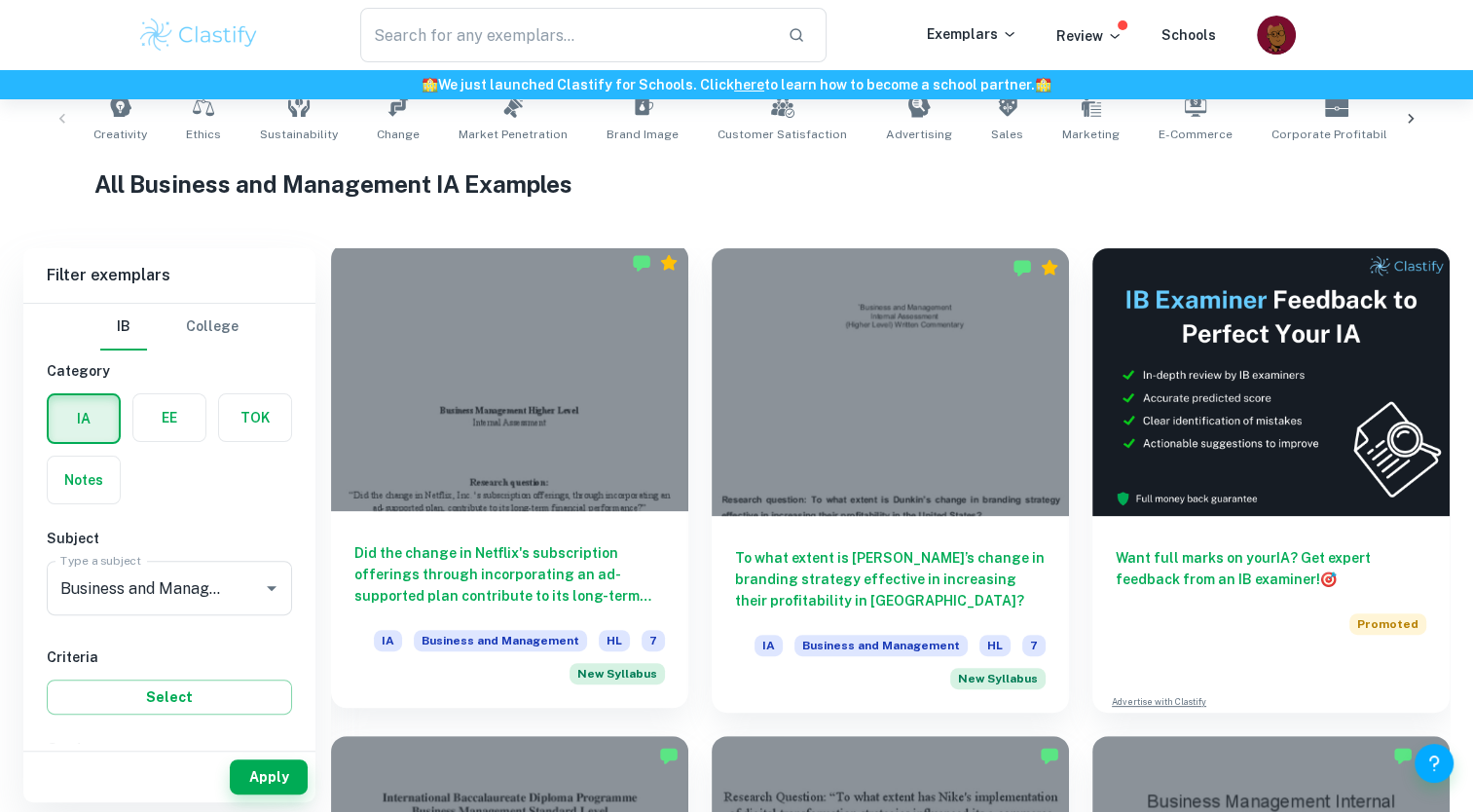click on "Did the change in Netflix's subscription offerings through incorporating an ad-supported
plan contribute to its long-term financial performance? IA Business and Management HL 7 New Syllabus" at bounding box center (509, 609) 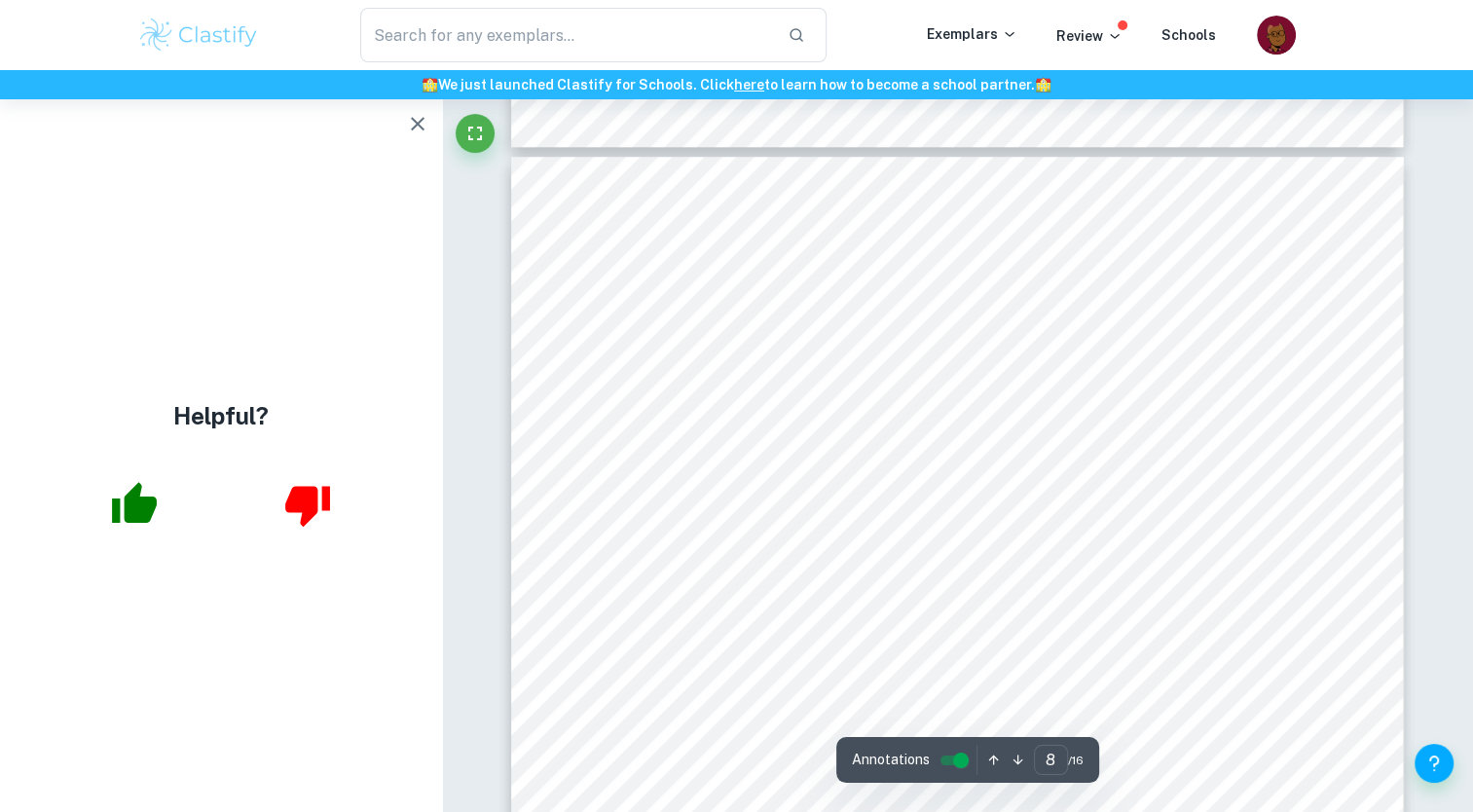 scroll, scrollTop: 9002, scrollLeft: 0, axis: vertical 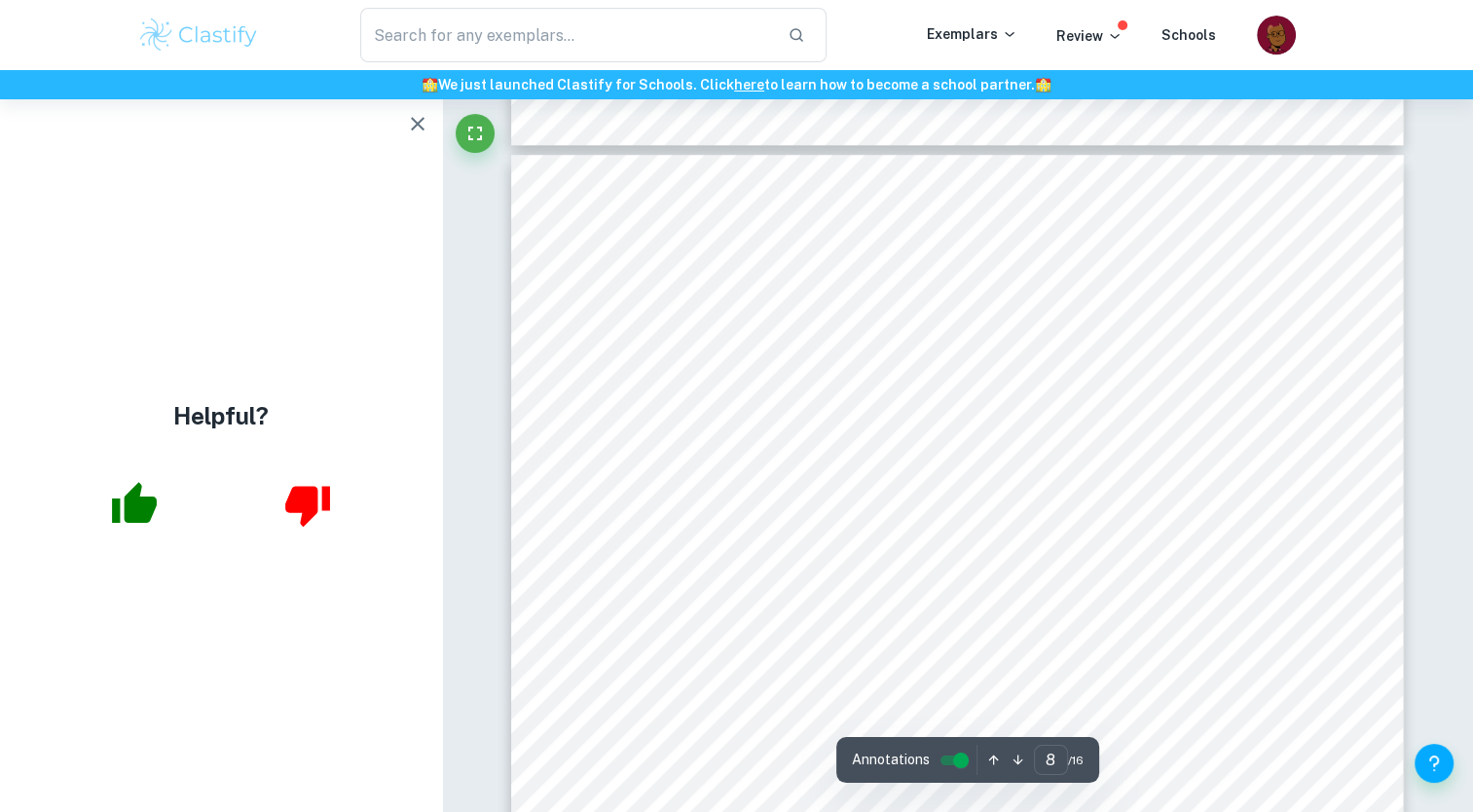 click on "Business Tool 2: Lewins Force Field Analysis The Force Field Analysis is a tool used to identify and evaluate the forces that support or oppose a proposed   change , named the driving and restraining forces   (Surridge & Gillespie, 2022, p. 28) . Every force is weighted from 1-5 regarding its relative influence and significance regarding the question. Although it is a valuable tool for comparison, identifying and weighing forces decreases the validity of conclusions due to potentially biased viewpoints   (Stimpson et al., 2022, p. 115) . With this tool, I will see whether the change contributed to Netflix's future financial performance and reach a systematic conclusion. Figure 2: Force Field Analysis of the forces impacting   change 7" at bounding box center (957, 785) 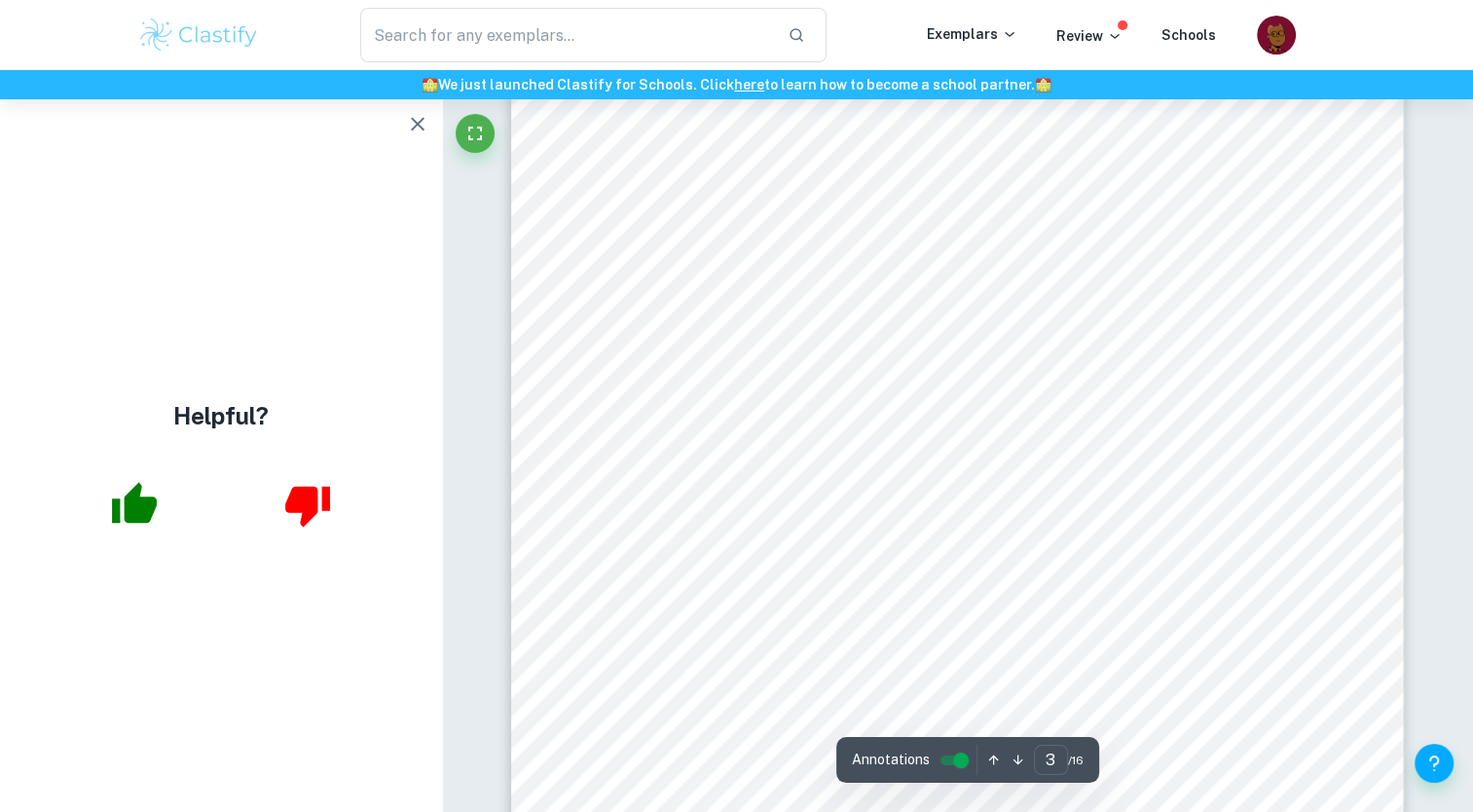 scroll, scrollTop: 3183, scrollLeft: 0, axis: vertical 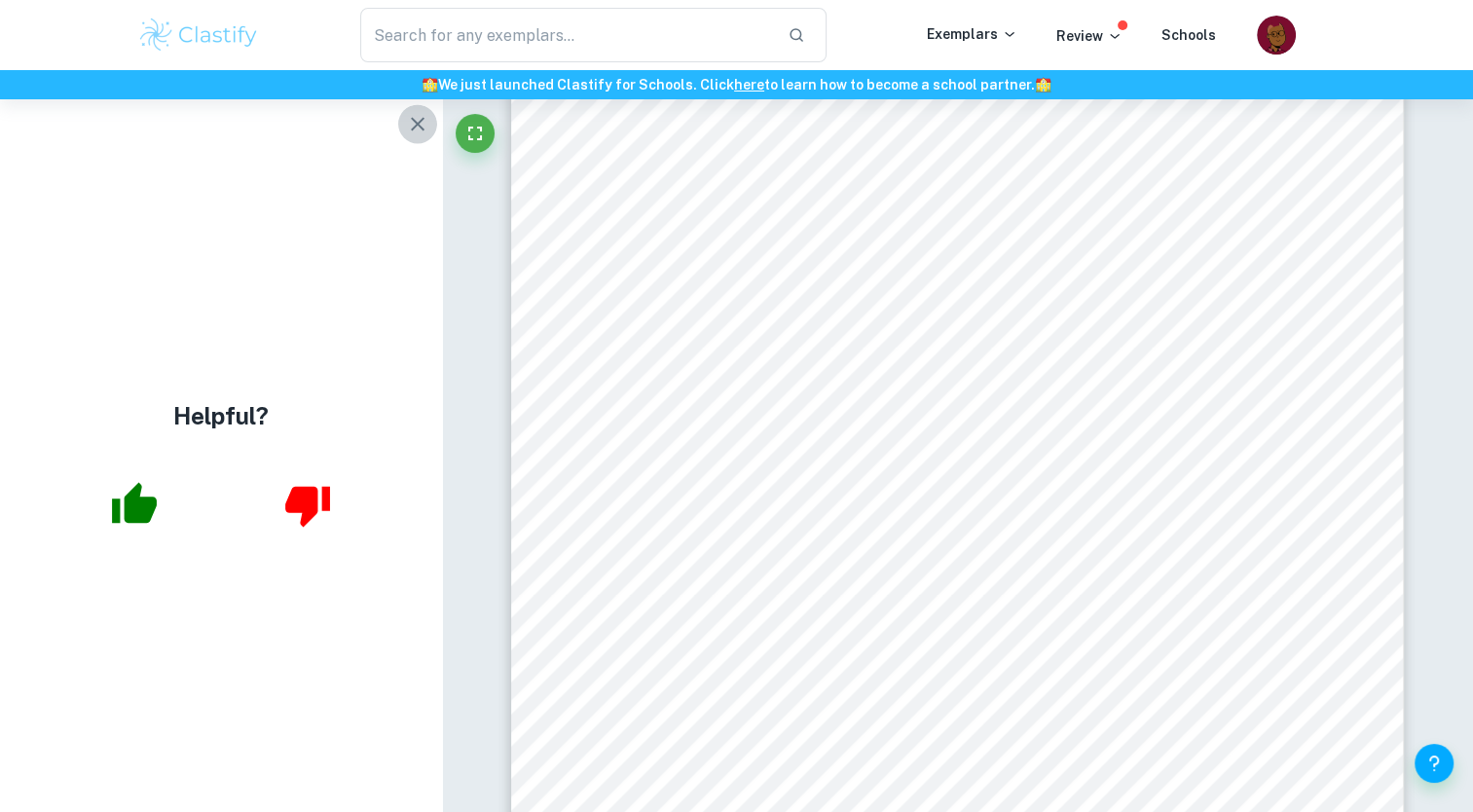 click 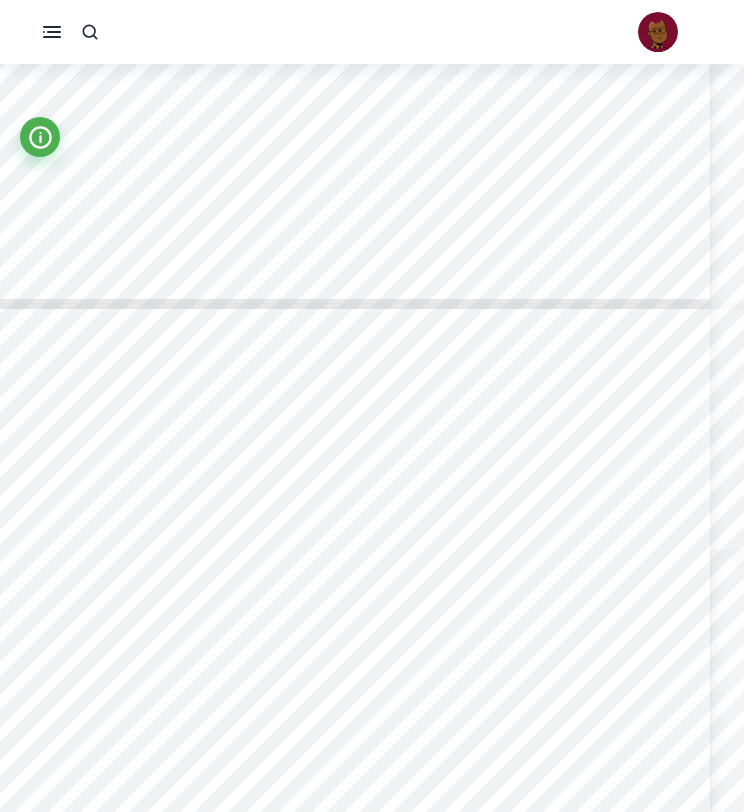 scroll, scrollTop: 4112, scrollLeft: 32, axis: both 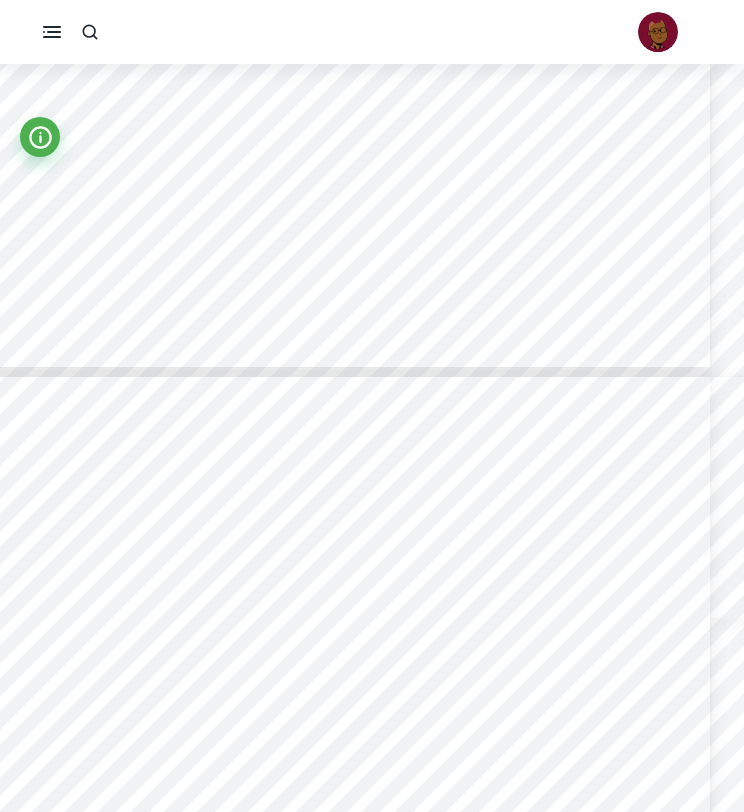 type on "4" 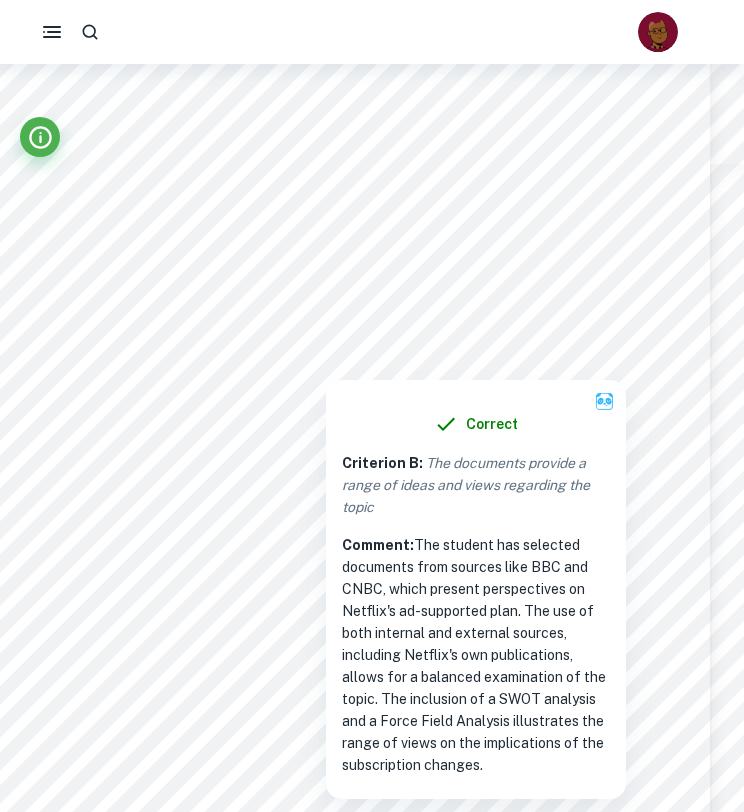 scroll, scrollTop: 3443, scrollLeft: 32, axis: both 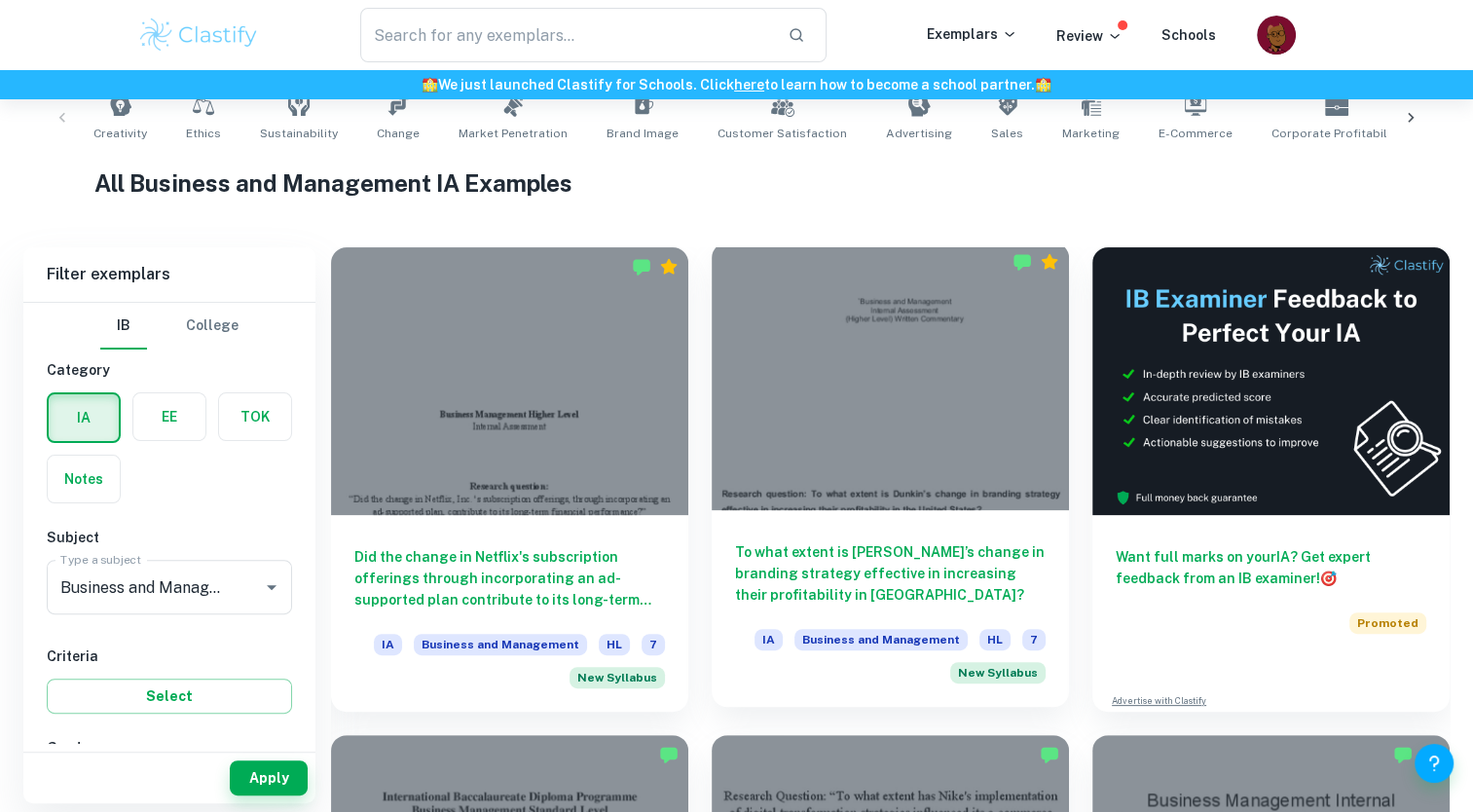 click at bounding box center [890, 376] 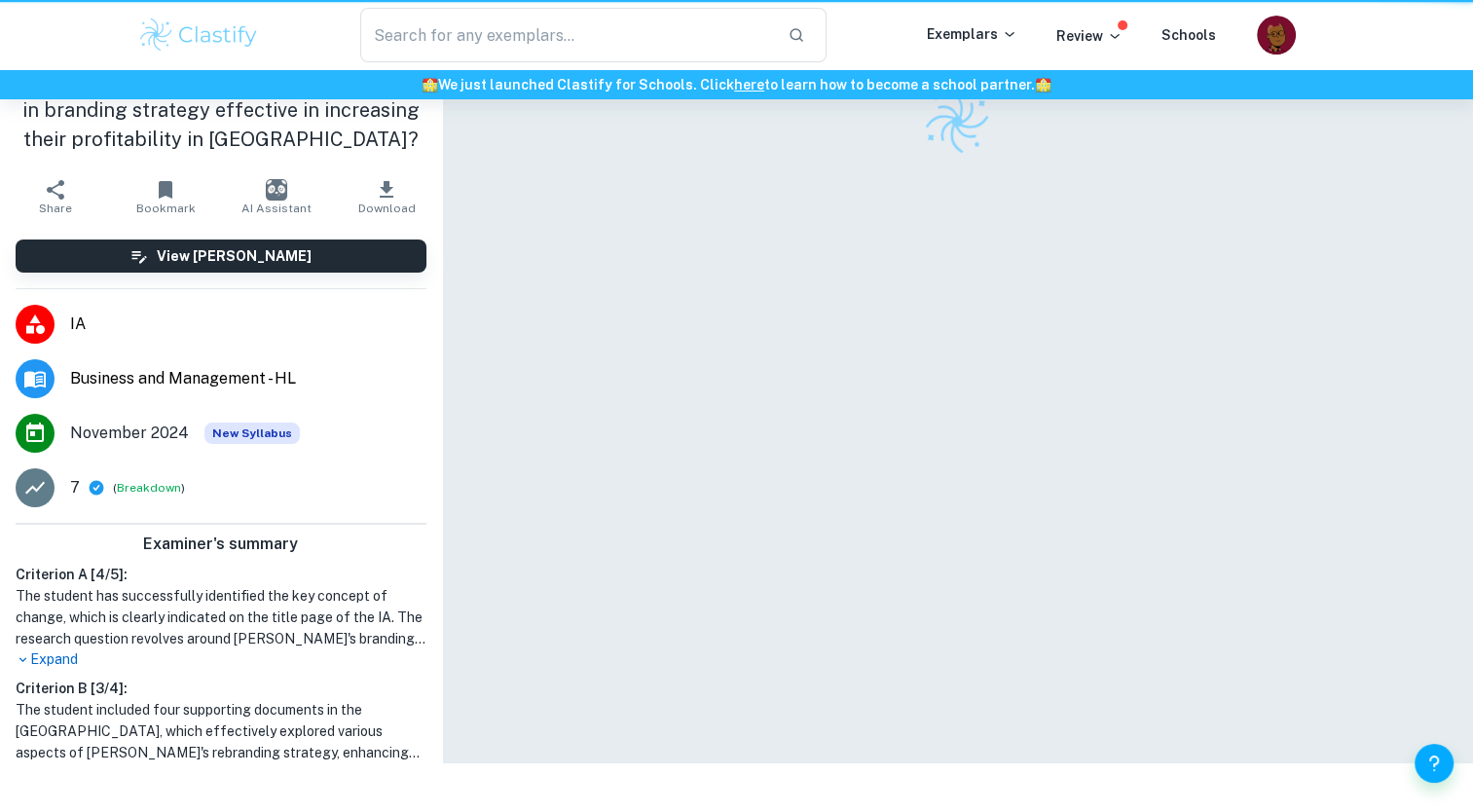 scroll, scrollTop: 0, scrollLeft: 0, axis: both 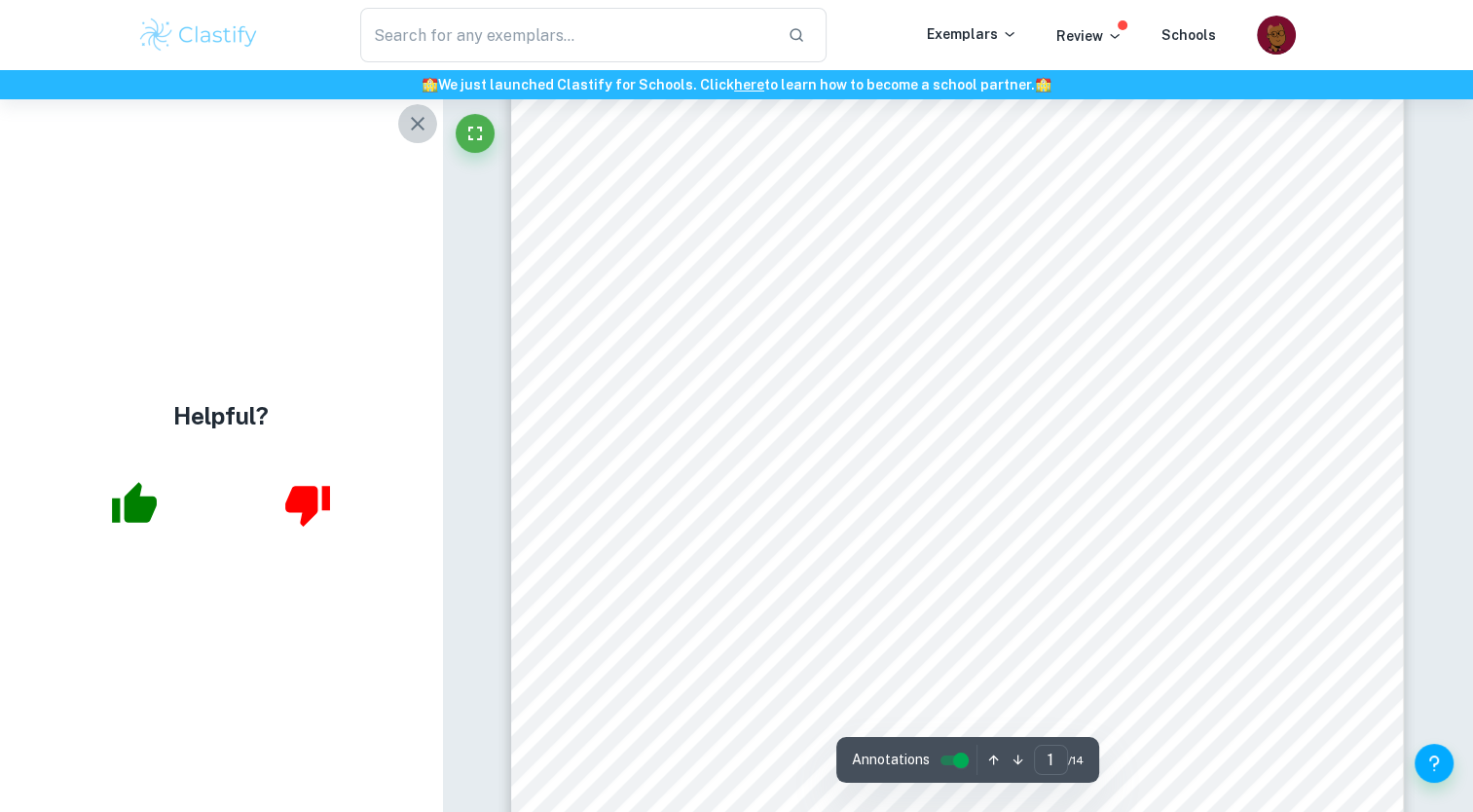 click 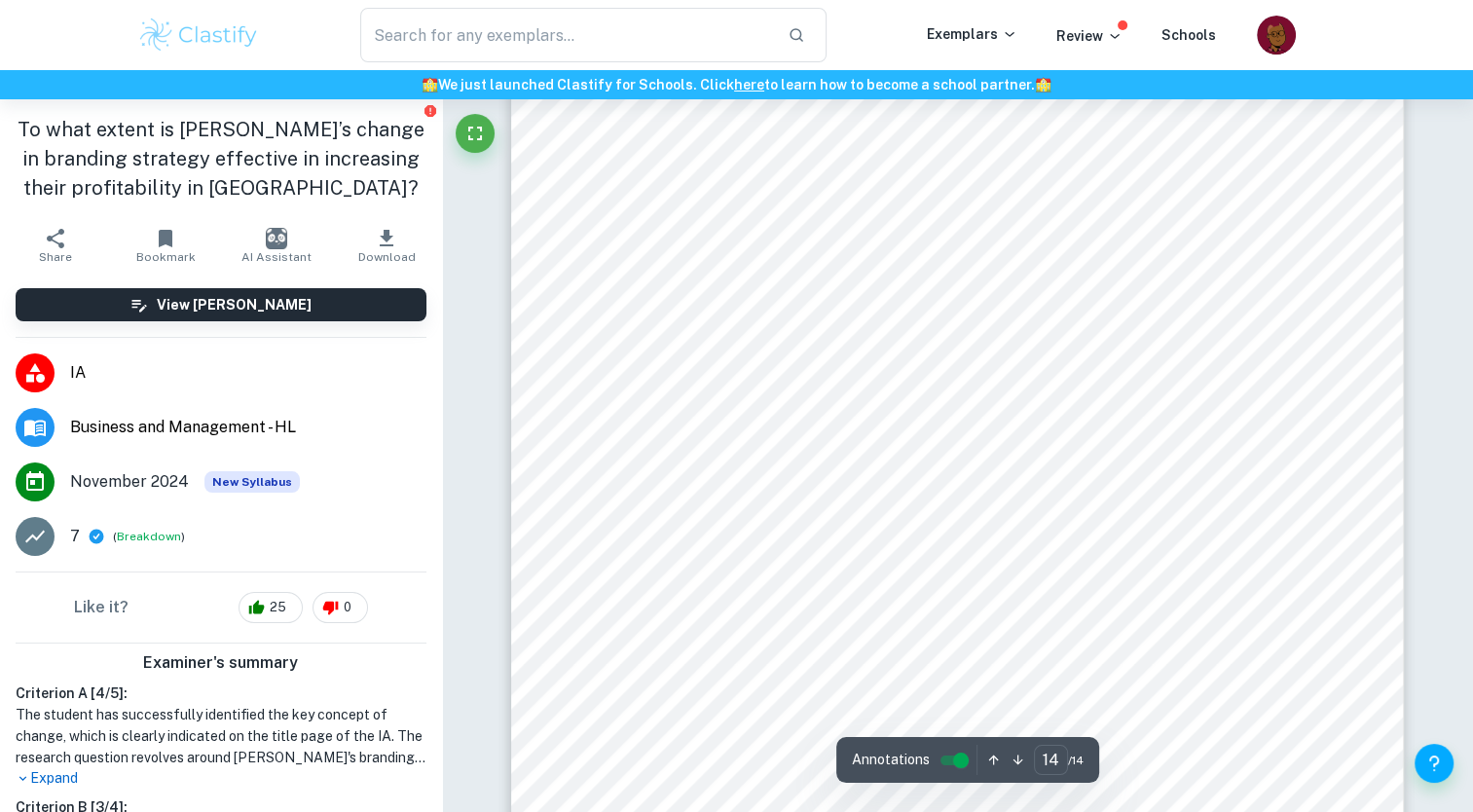 scroll, scrollTop: 17260, scrollLeft: 0, axis: vertical 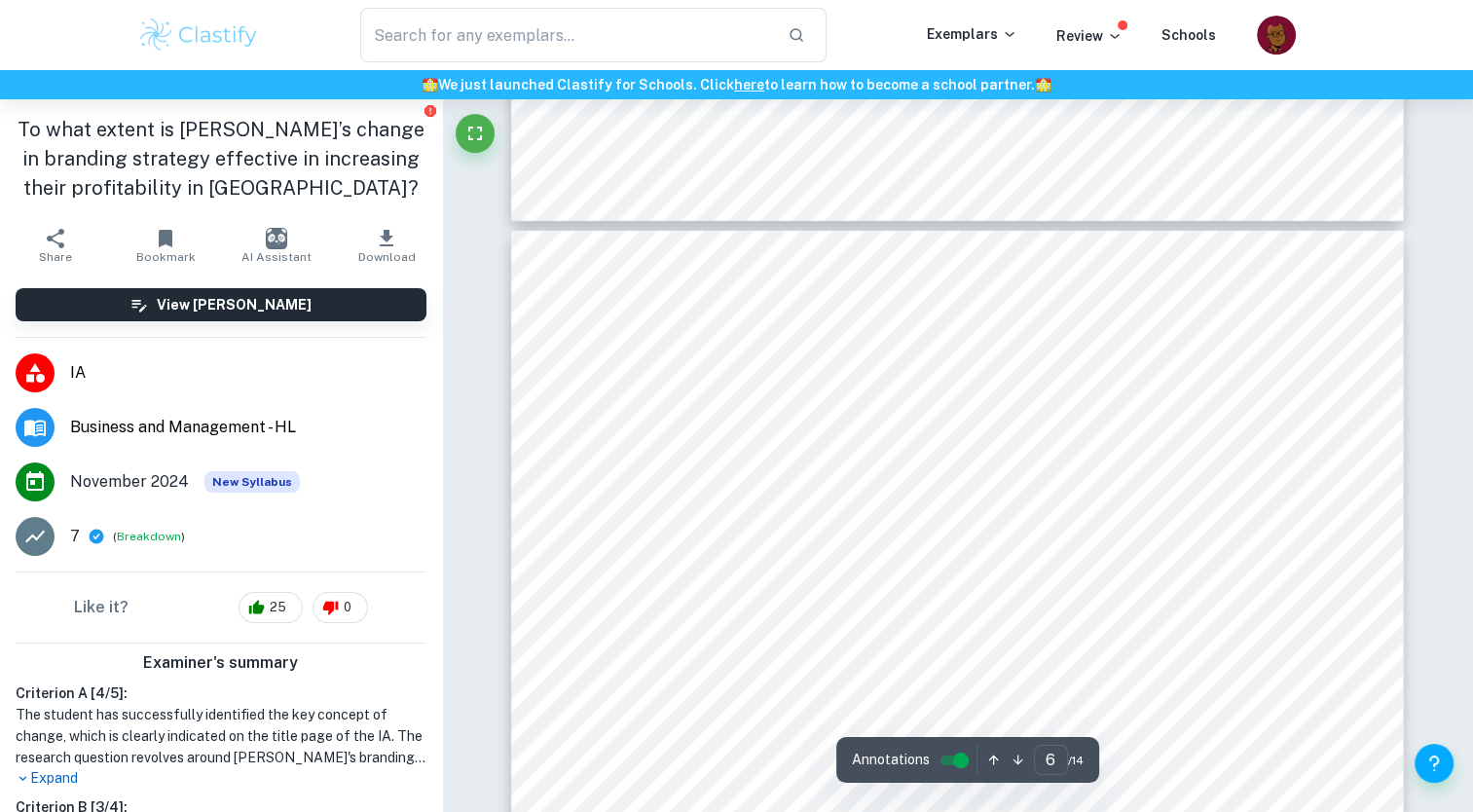 type on "5" 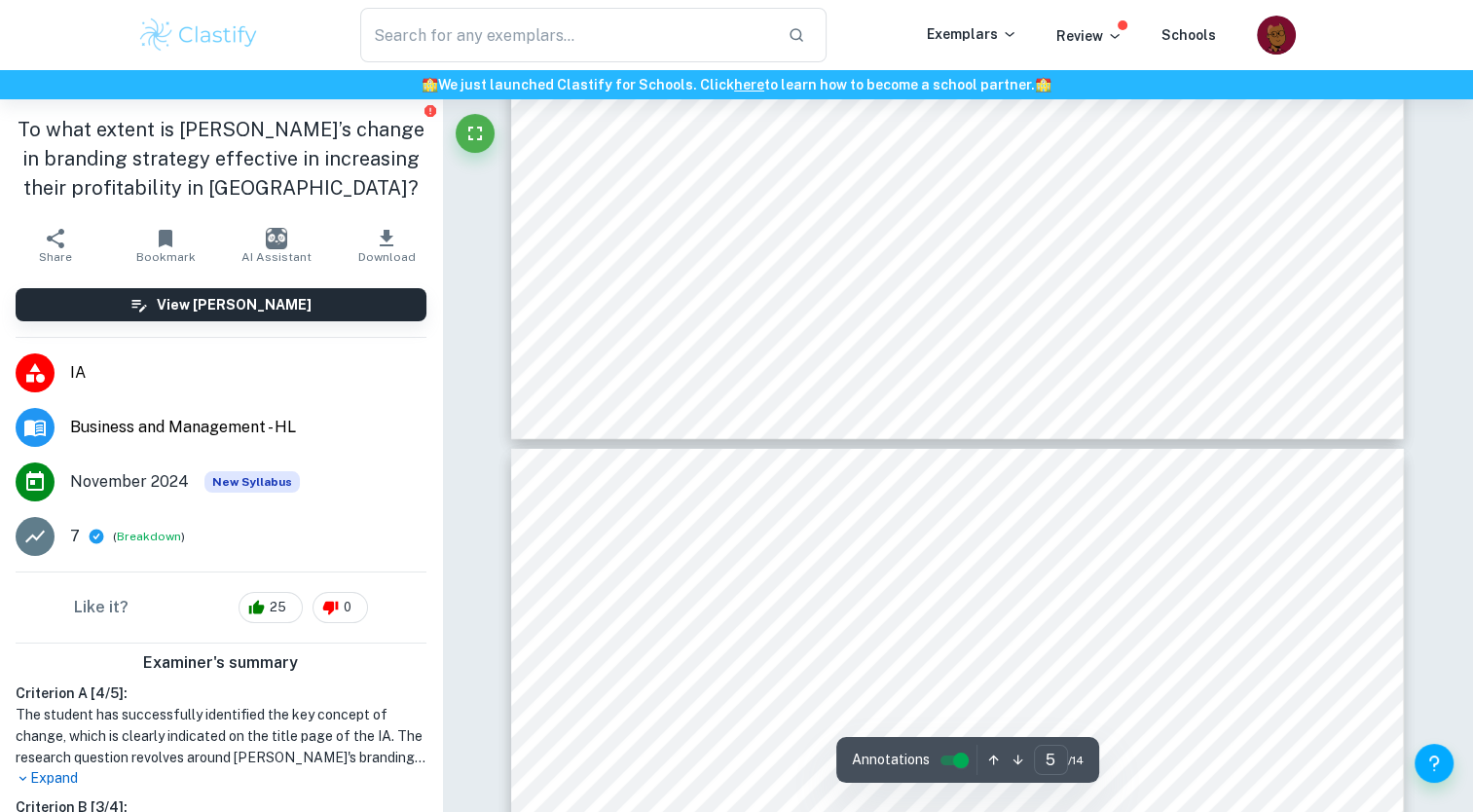 scroll, scrollTop: 6052, scrollLeft: 0, axis: vertical 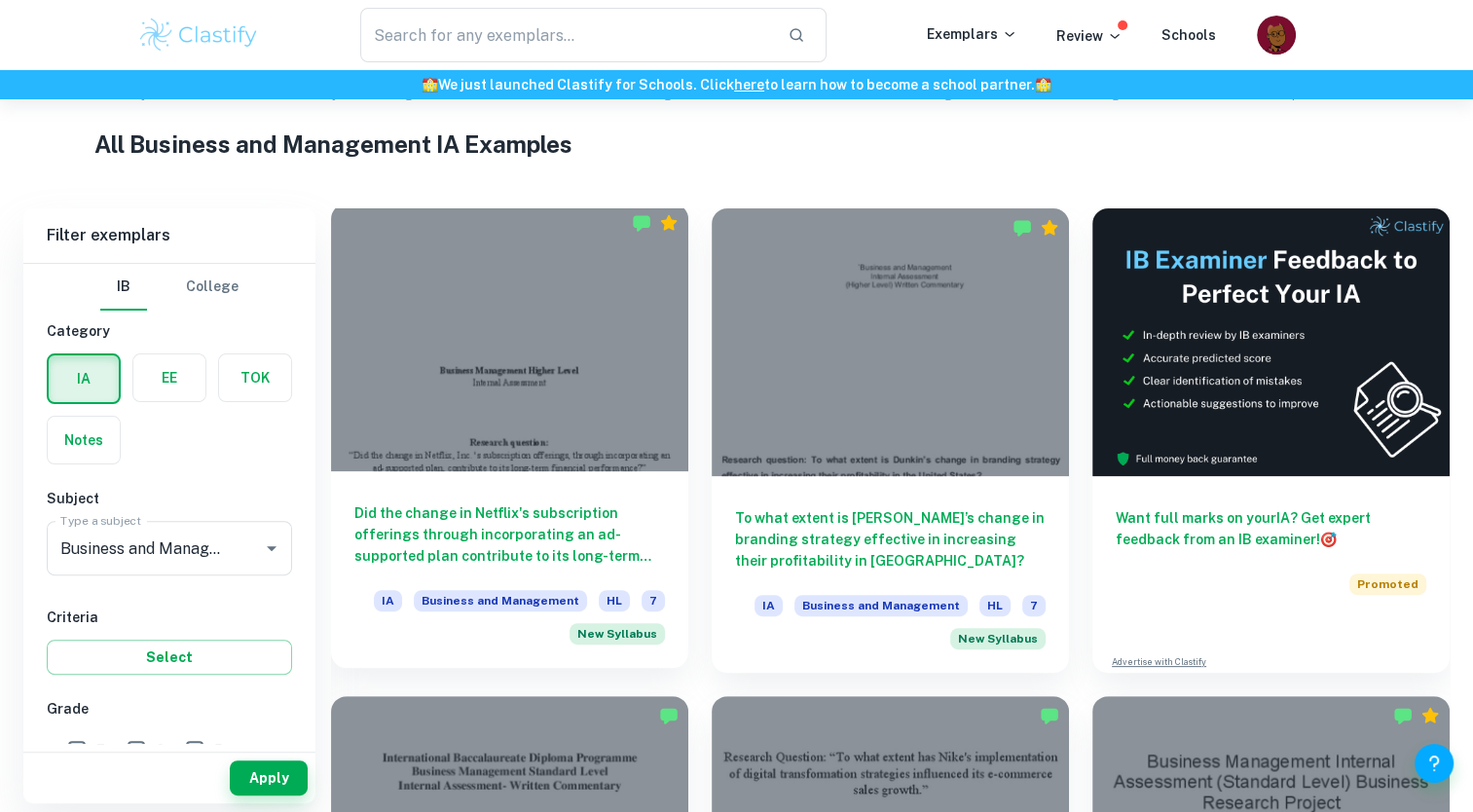 click at bounding box center (509, 337) 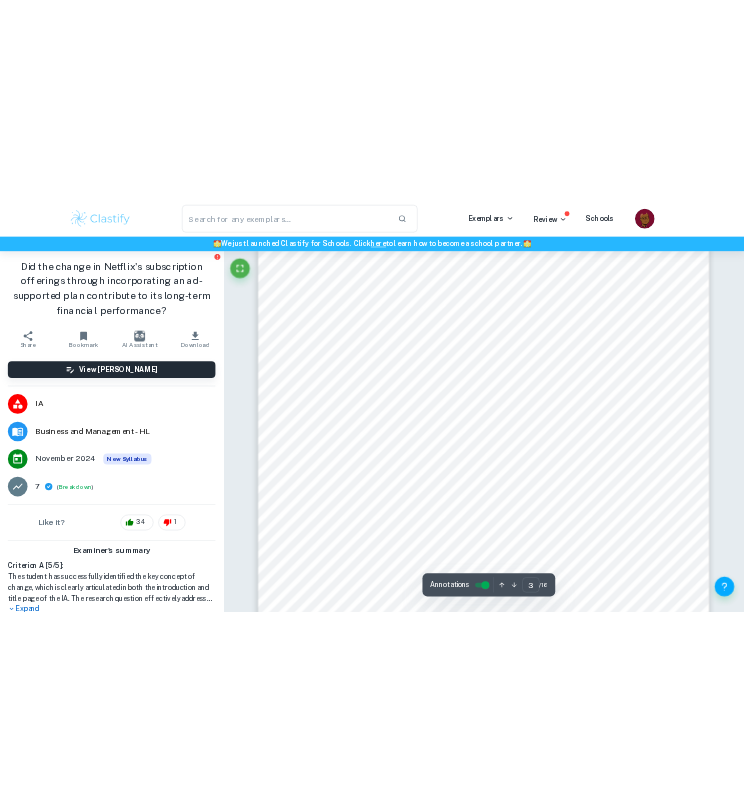 scroll, scrollTop: 3115, scrollLeft: 0, axis: vertical 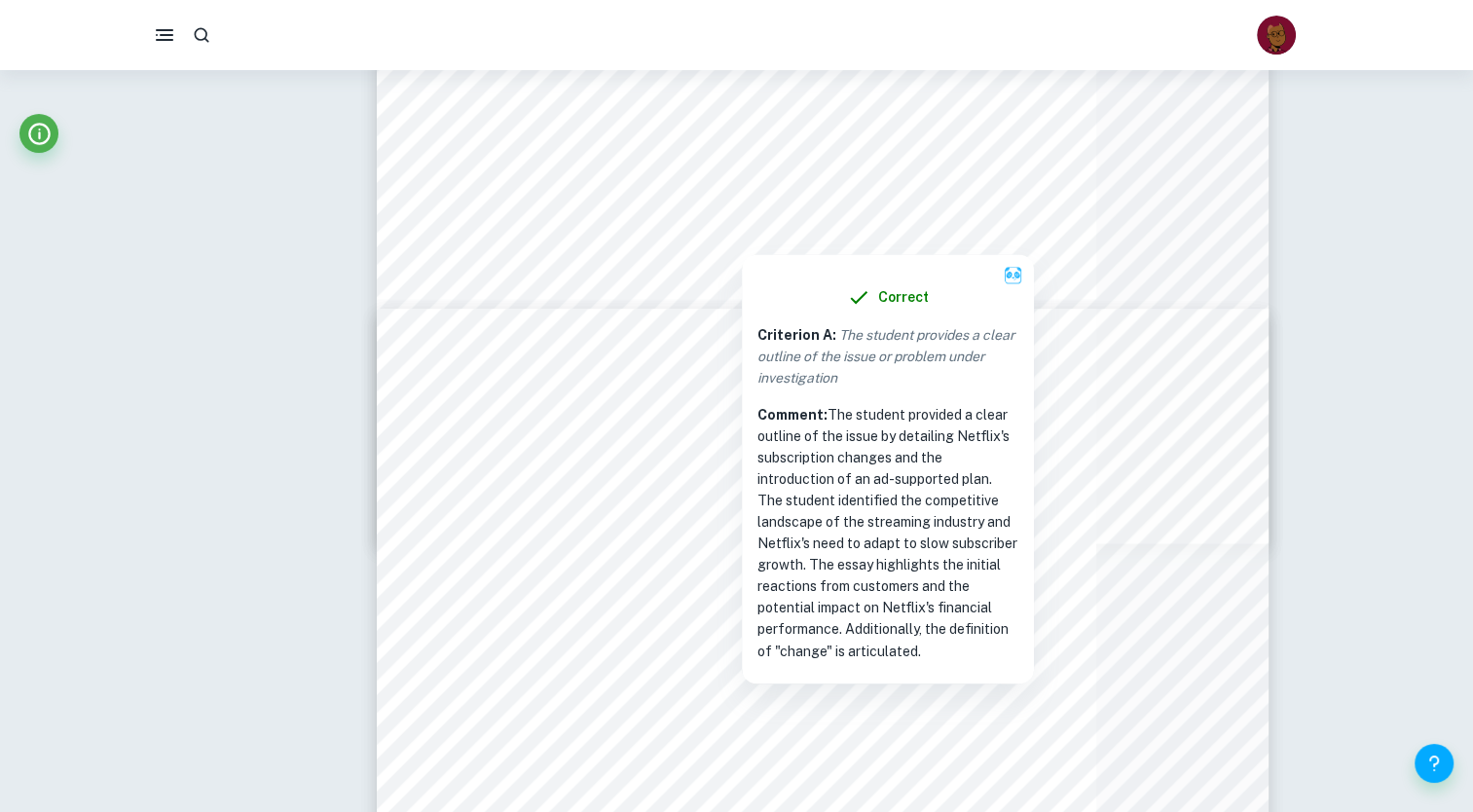 type on "4" 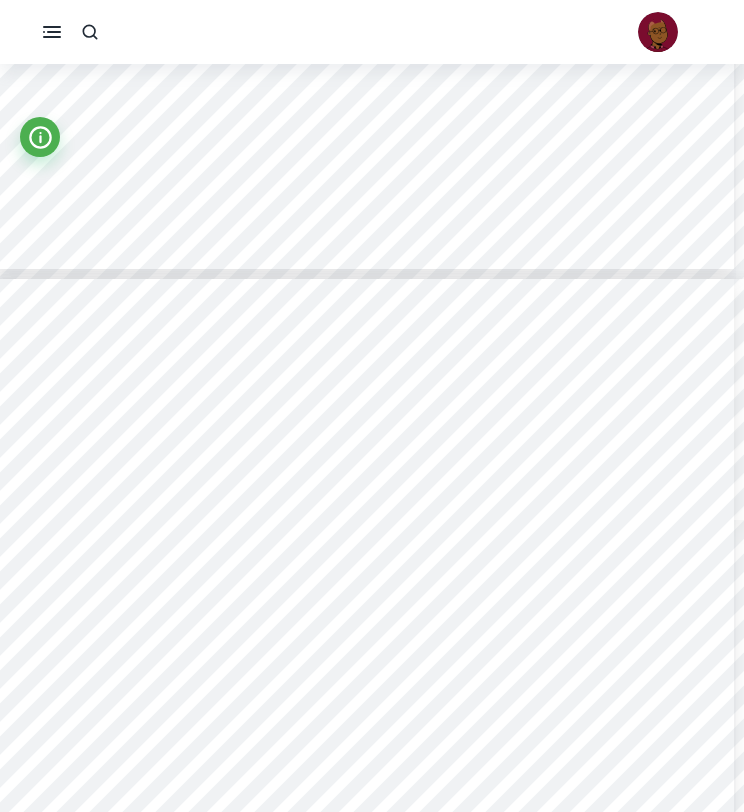 scroll, scrollTop: 3115, scrollLeft: 0, axis: vertical 